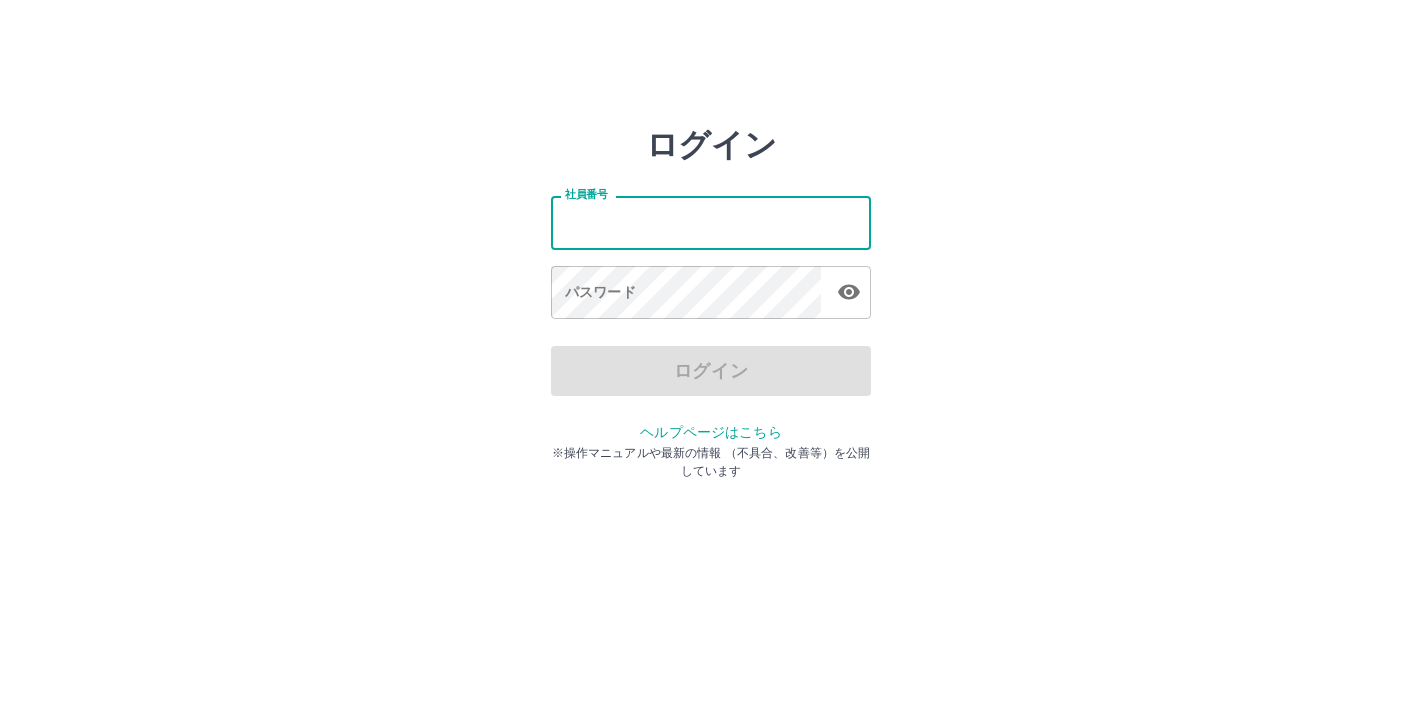 scroll, scrollTop: 0, scrollLeft: 0, axis: both 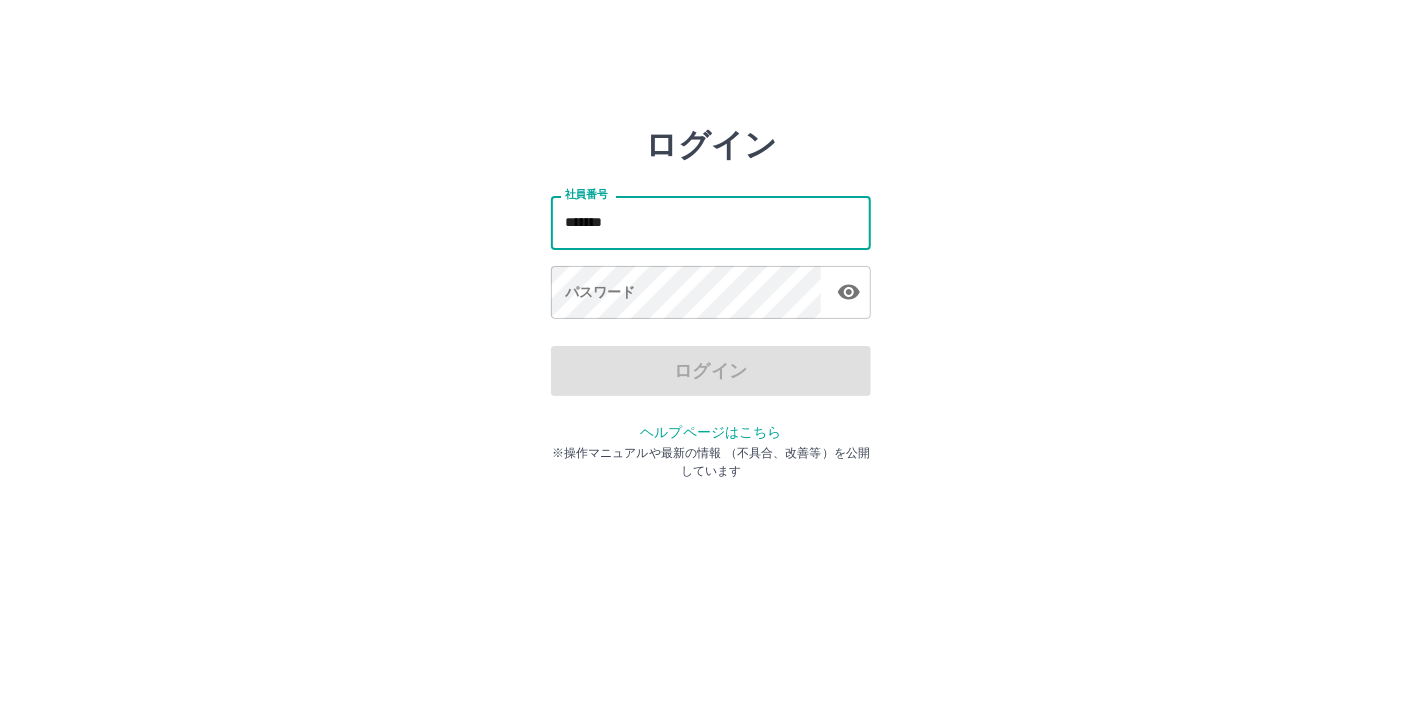 type on "*******" 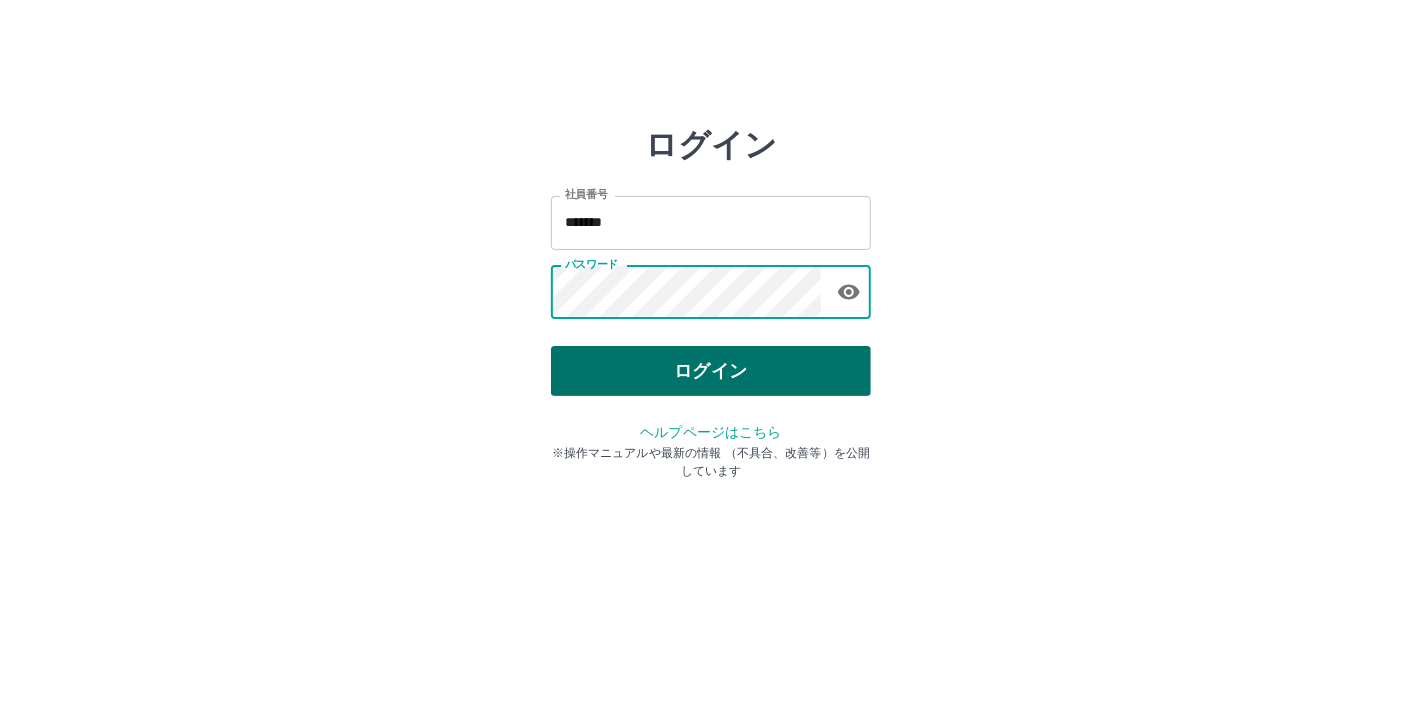 click on "ログイン" at bounding box center [711, 371] 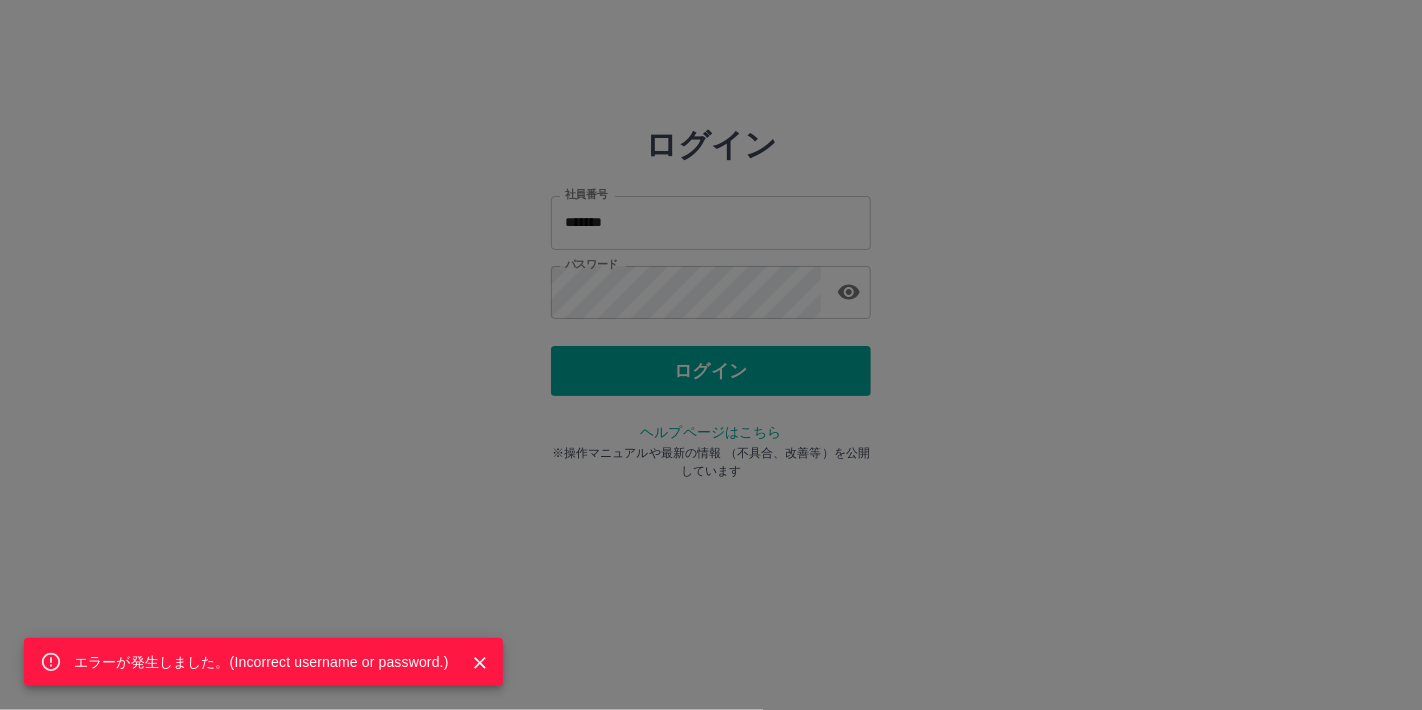 click on "エラーが発生しました。( Incorrect username or password. )" at bounding box center (711, 355) 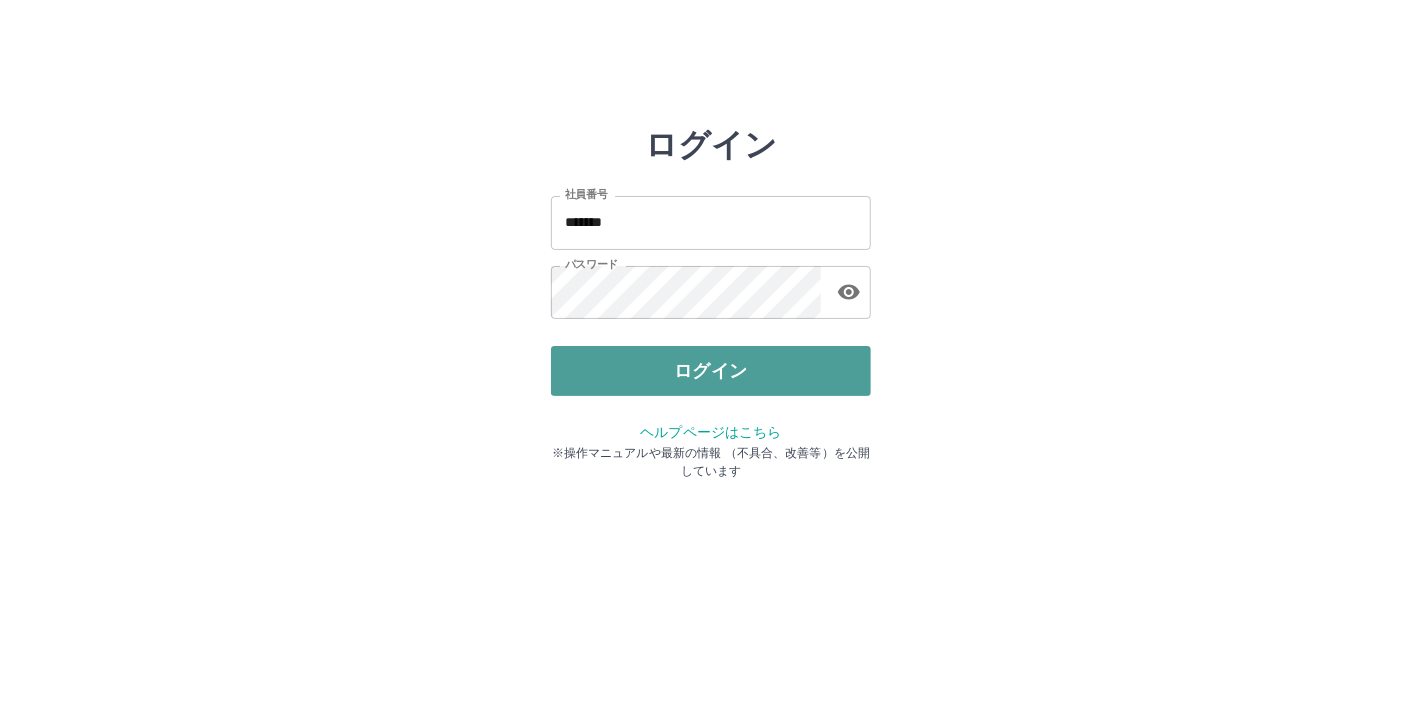 click on "ログイン" at bounding box center (711, 371) 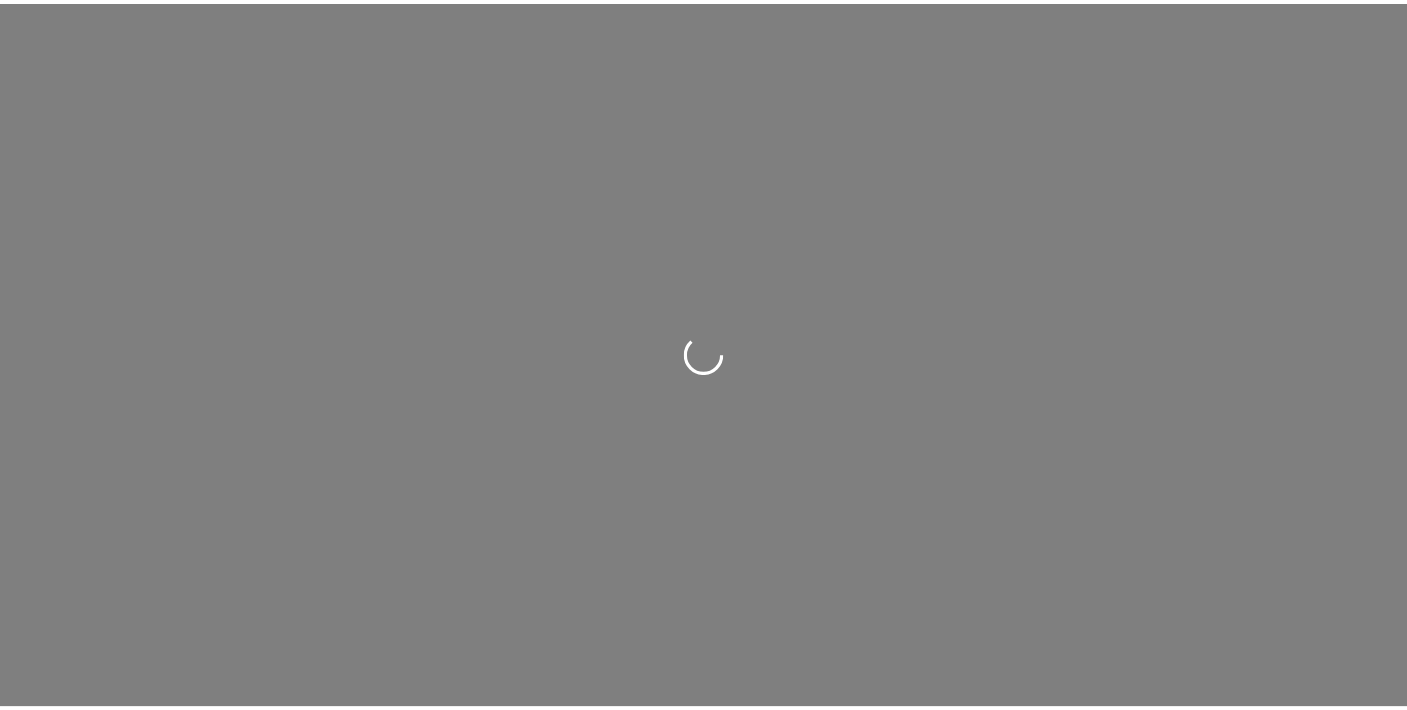 scroll, scrollTop: 0, scrollLeft: 0, axis: both 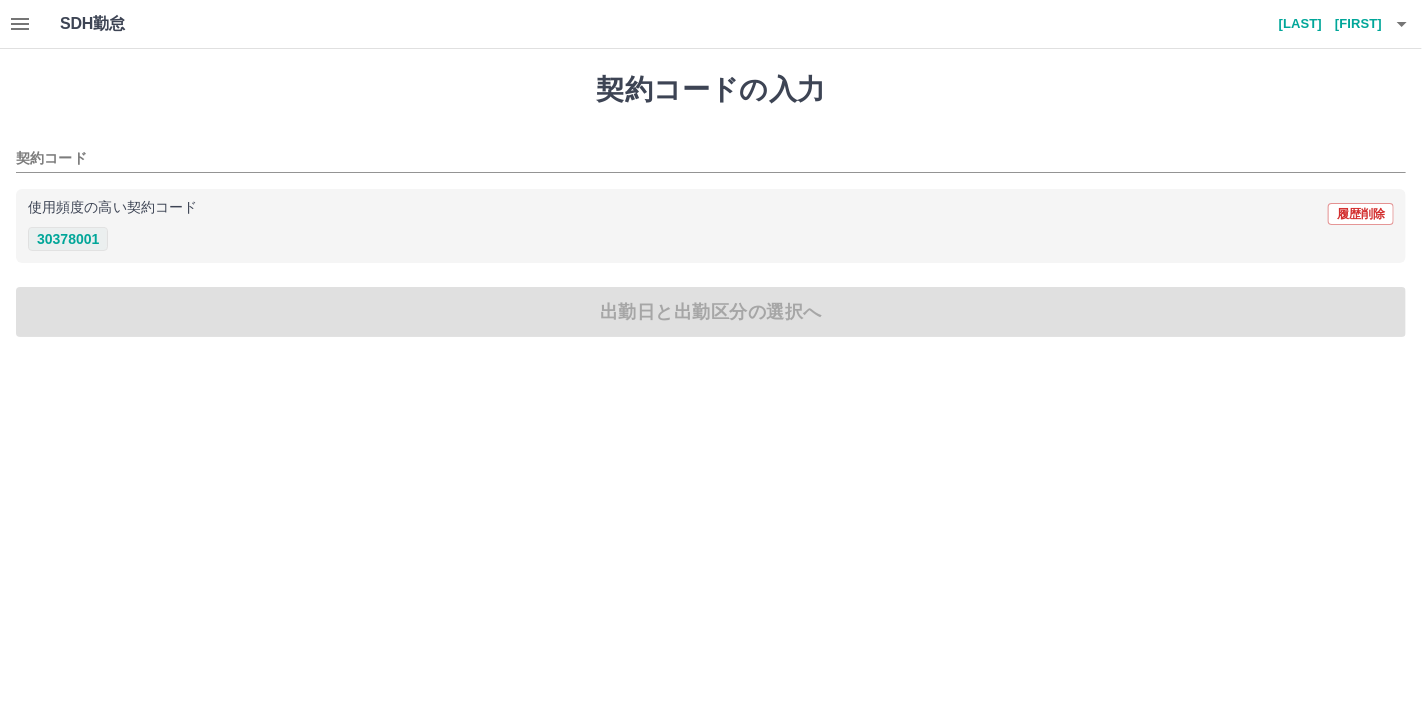 click on "30378001" at bounding box center [68, 239] 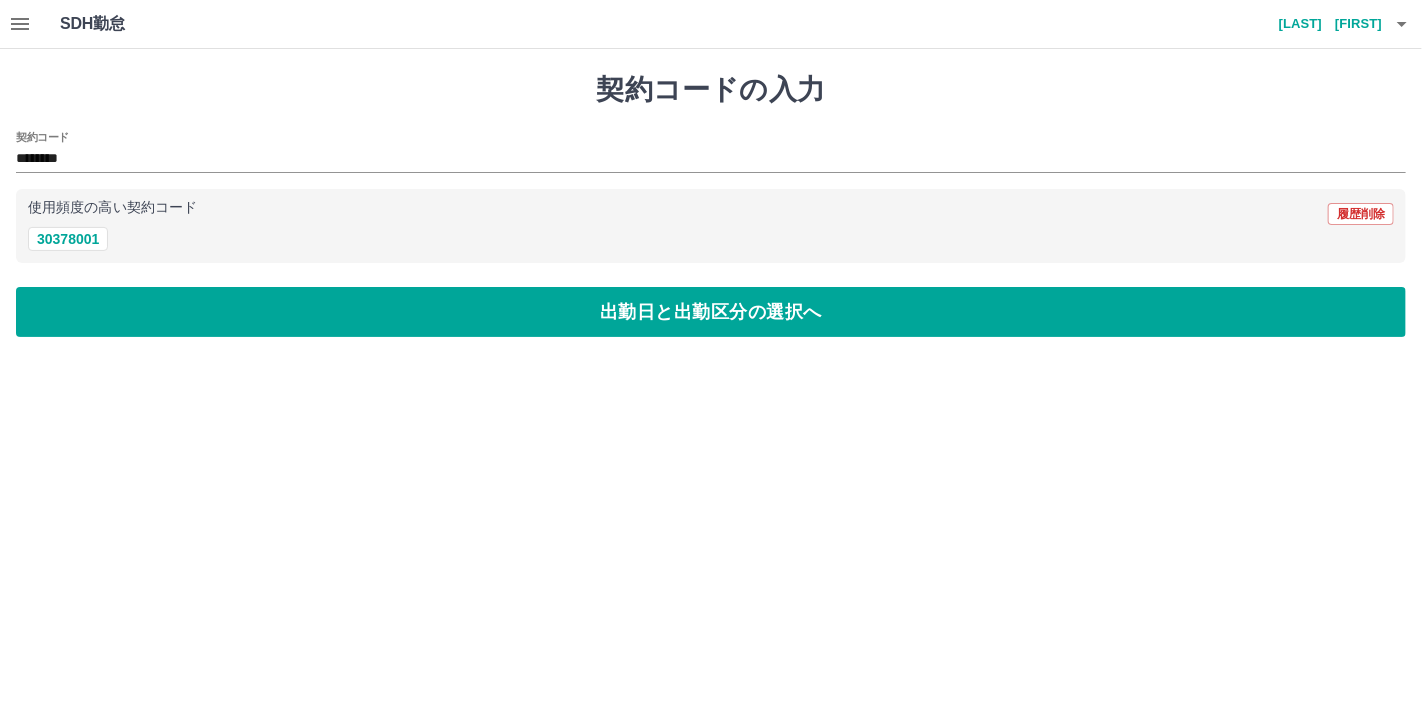 click on "契約コードの入力 契約コード ******** 使用頻度の高い契約コード 履歴削除 30378001 出勤日と出勤区分の選択へ" at bounding box center [711, 205] 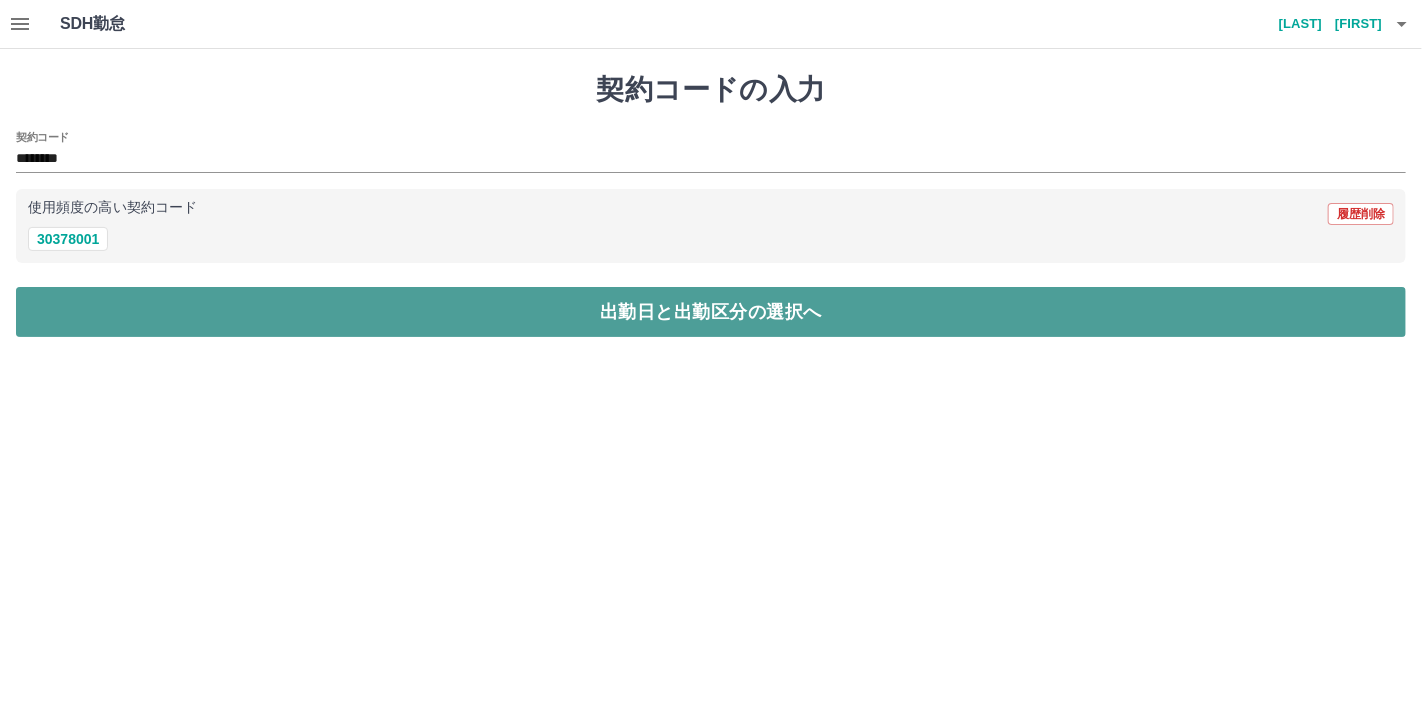 click on "出勤日と出勤区分の選択へ" at bounding box center (711, 312) 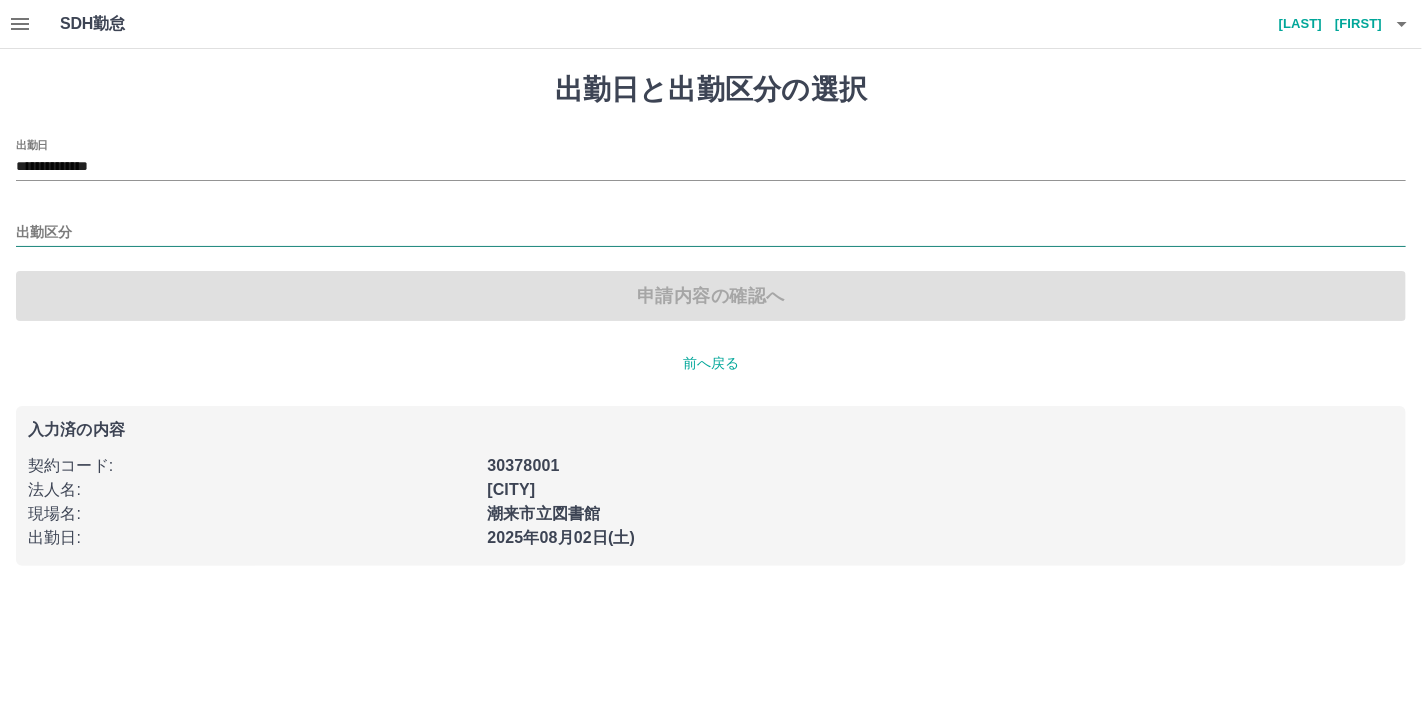 click on "出勤区分" at bounding box center (711, 233) 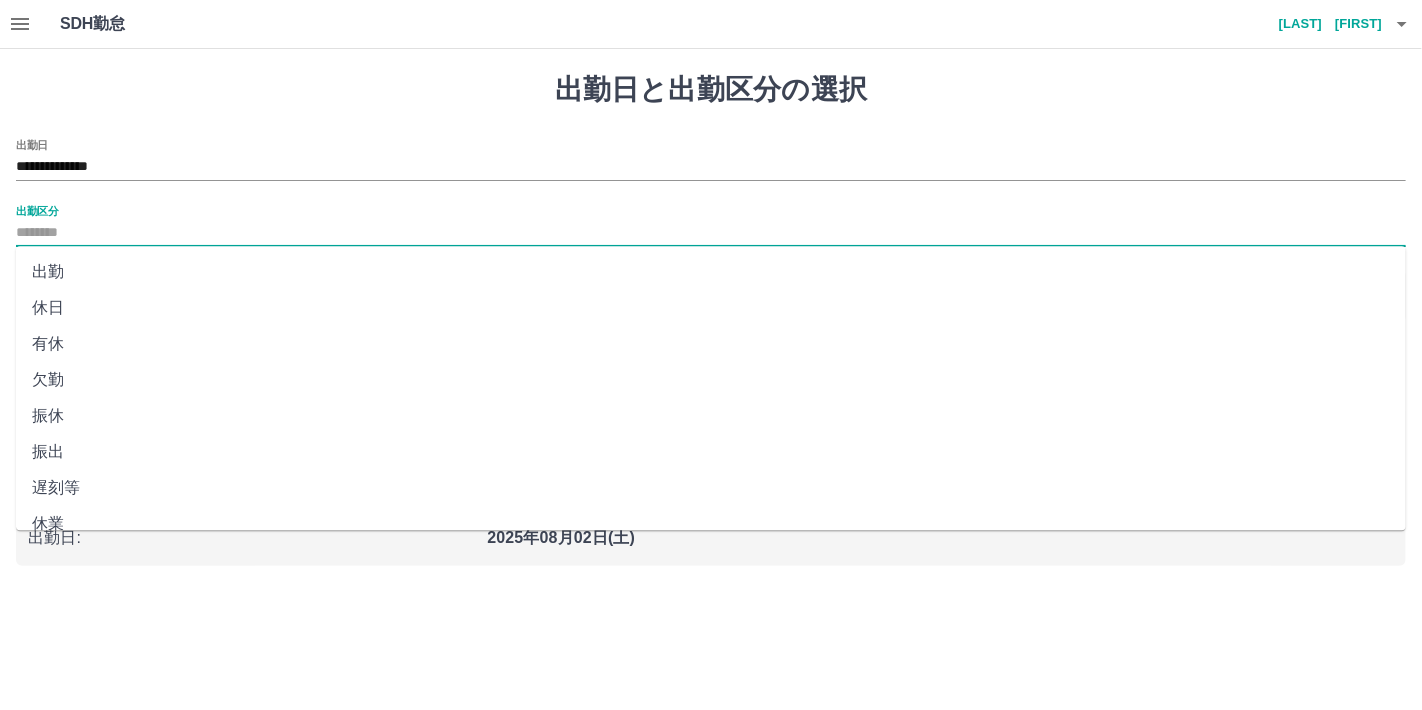 click on "出勤" at bounding box center [711, 272] 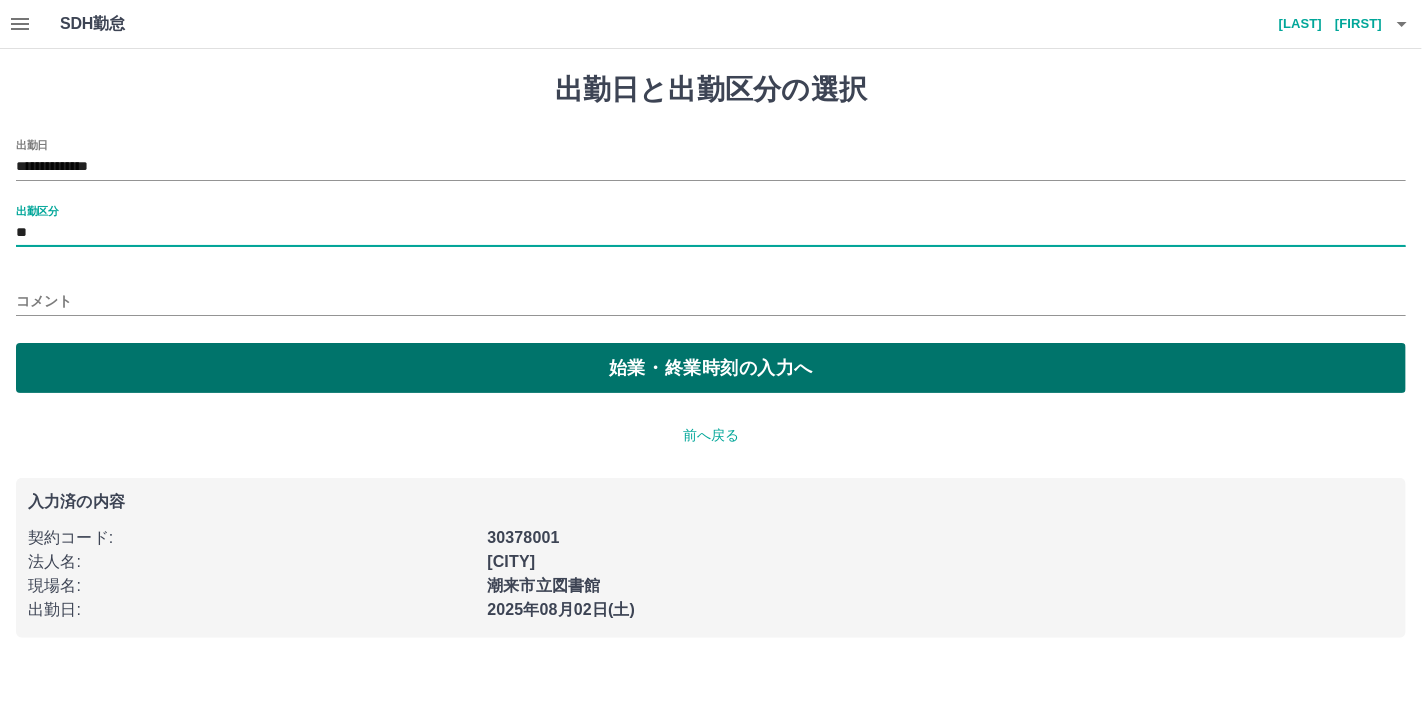 click on "始業・終業時刻の入力へ" at bounding box center (711, 368) 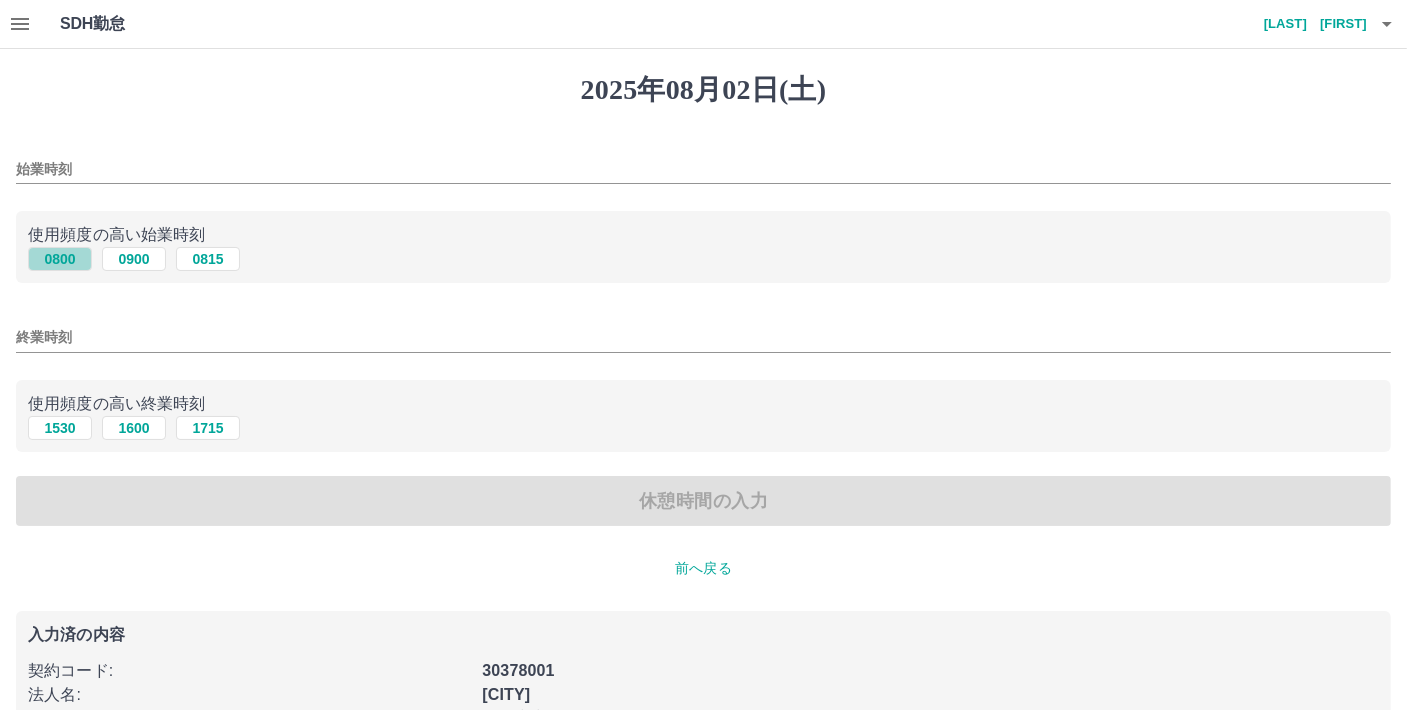 click on "0800" at bounding box center (60, 259) 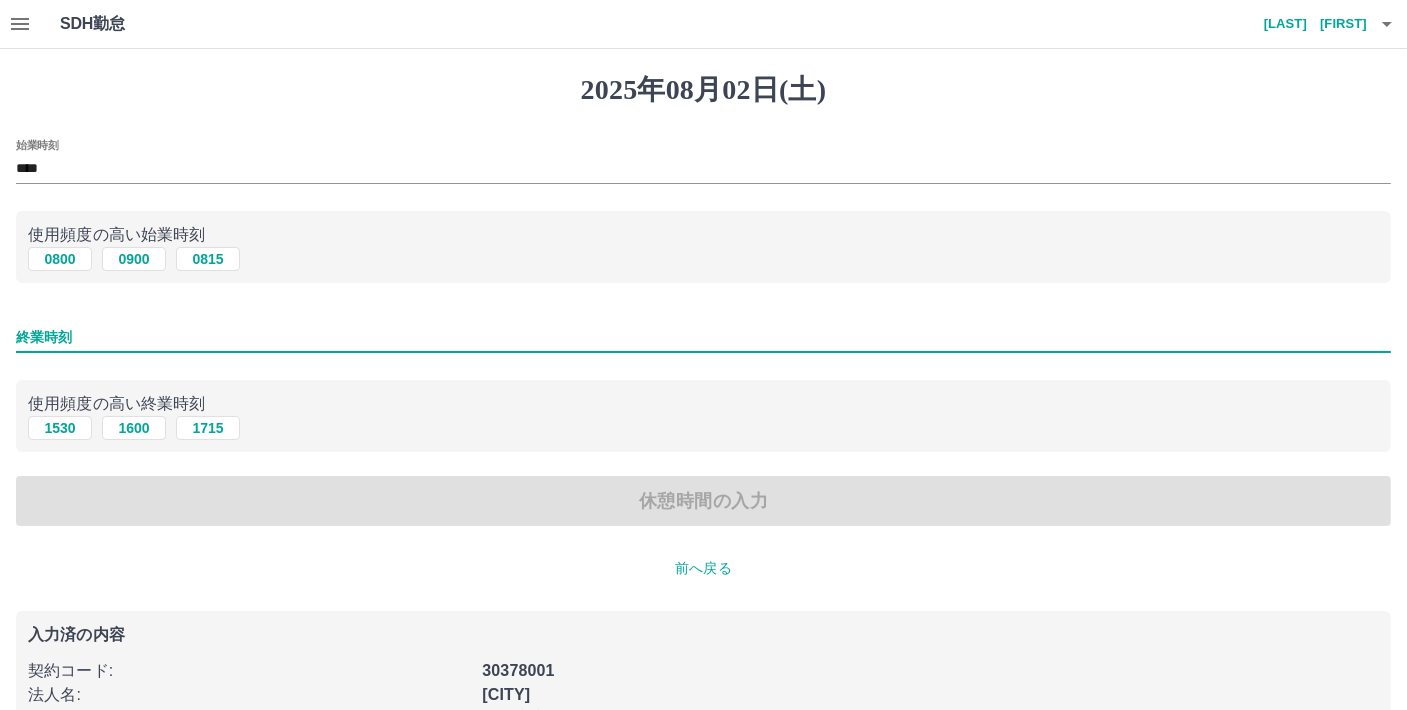 click on "終業時刻" at bounding box center [703, 337] 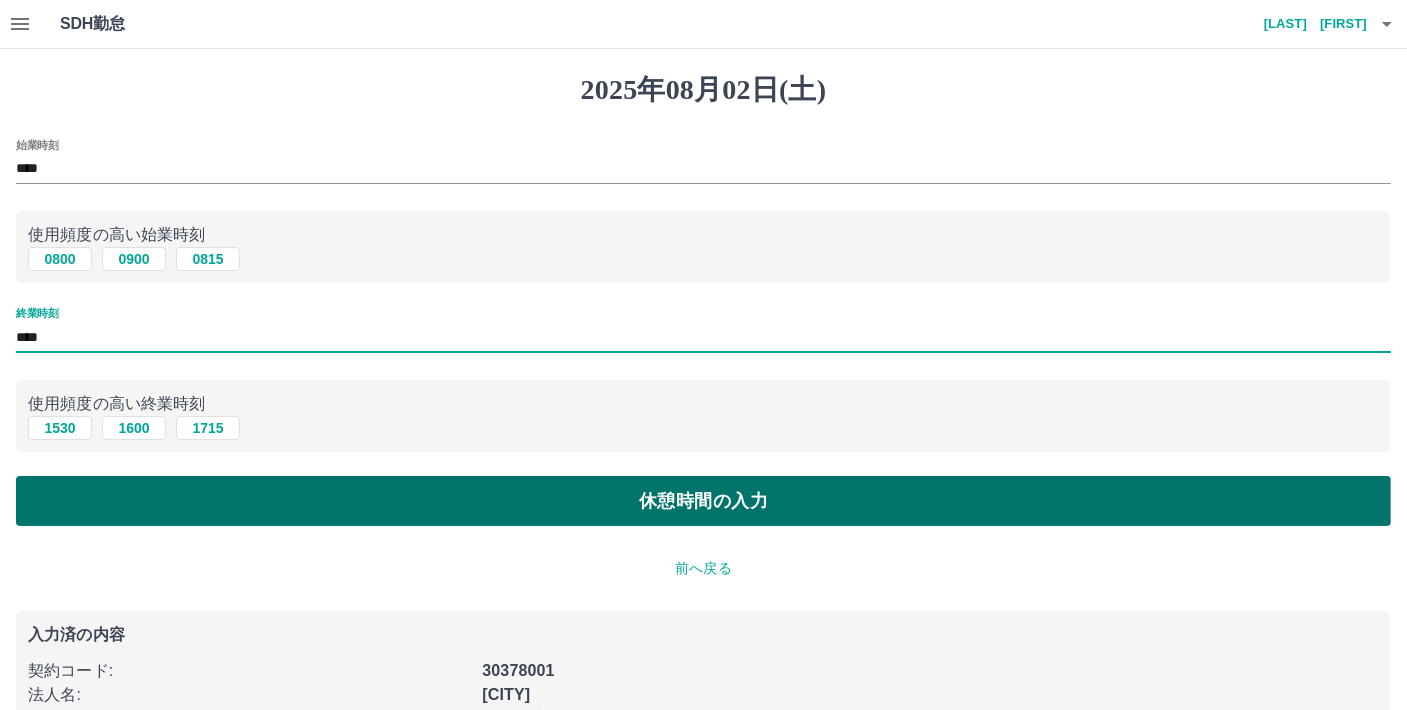 type on "****" 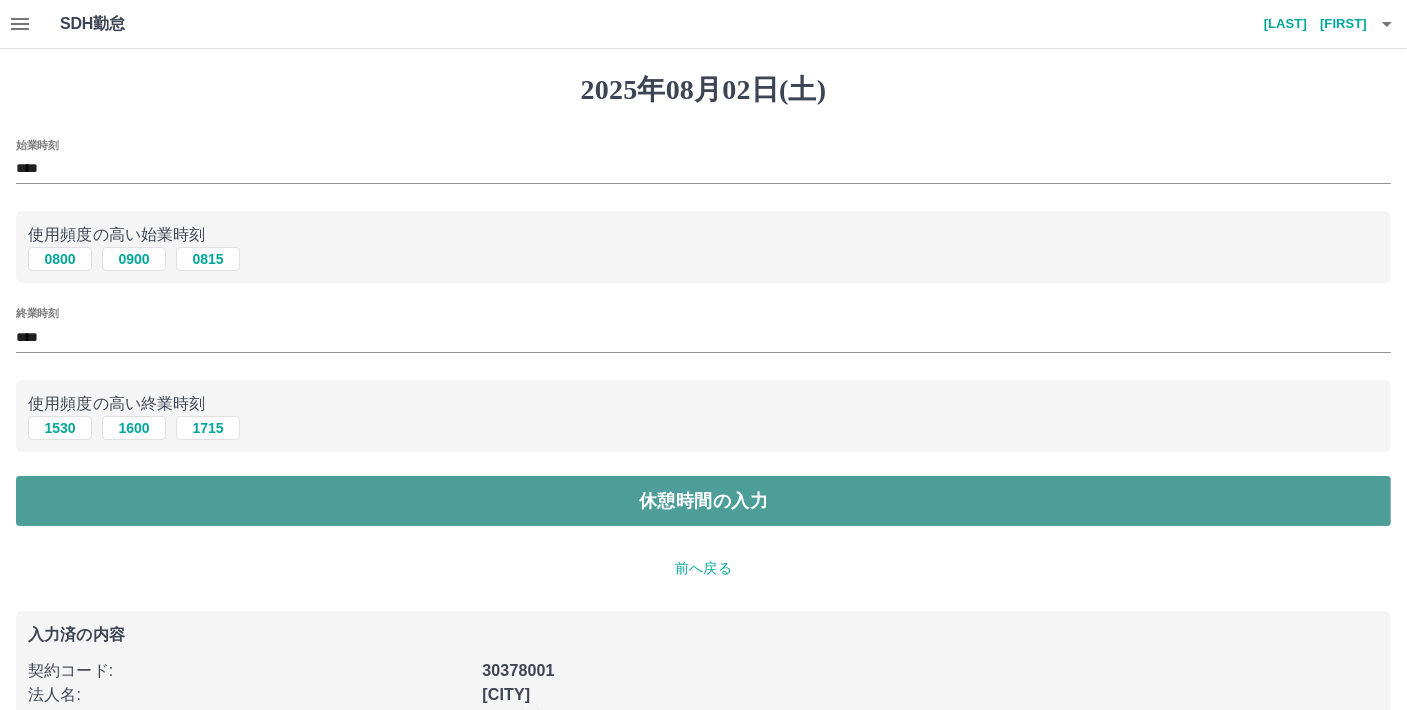 click on "休憩時間の入力" at bounding box center (703, 501) 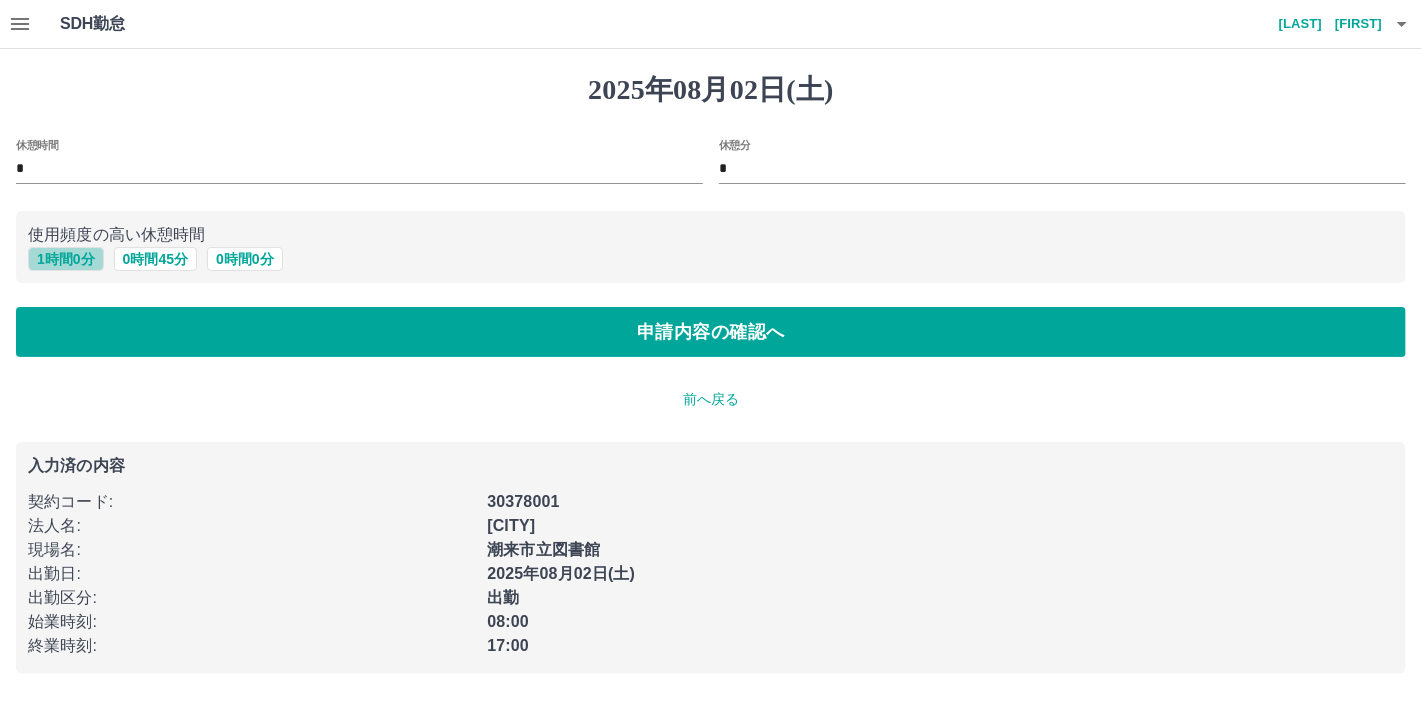 click on "1 時間 0 分" at bounding box center [66, 259] 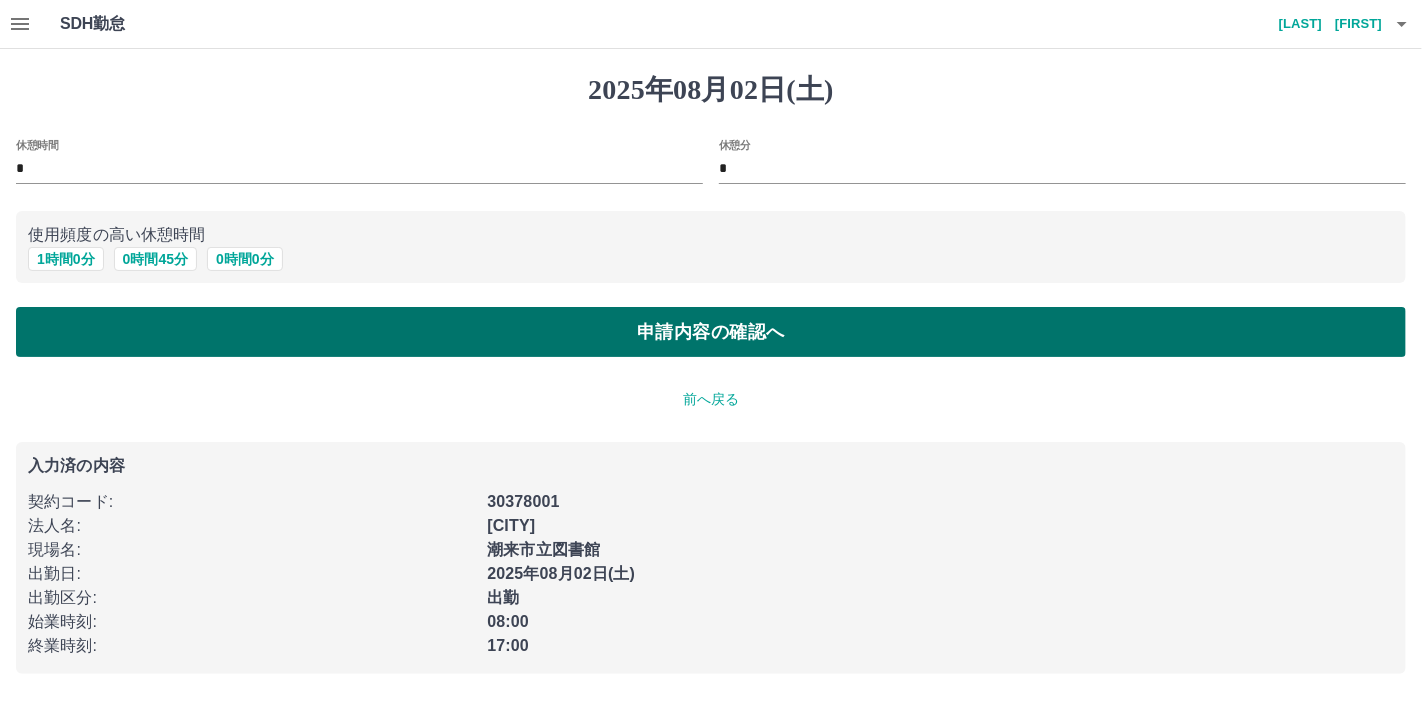 click on "申請内容の確認へ" at bounding box center [711, 332] 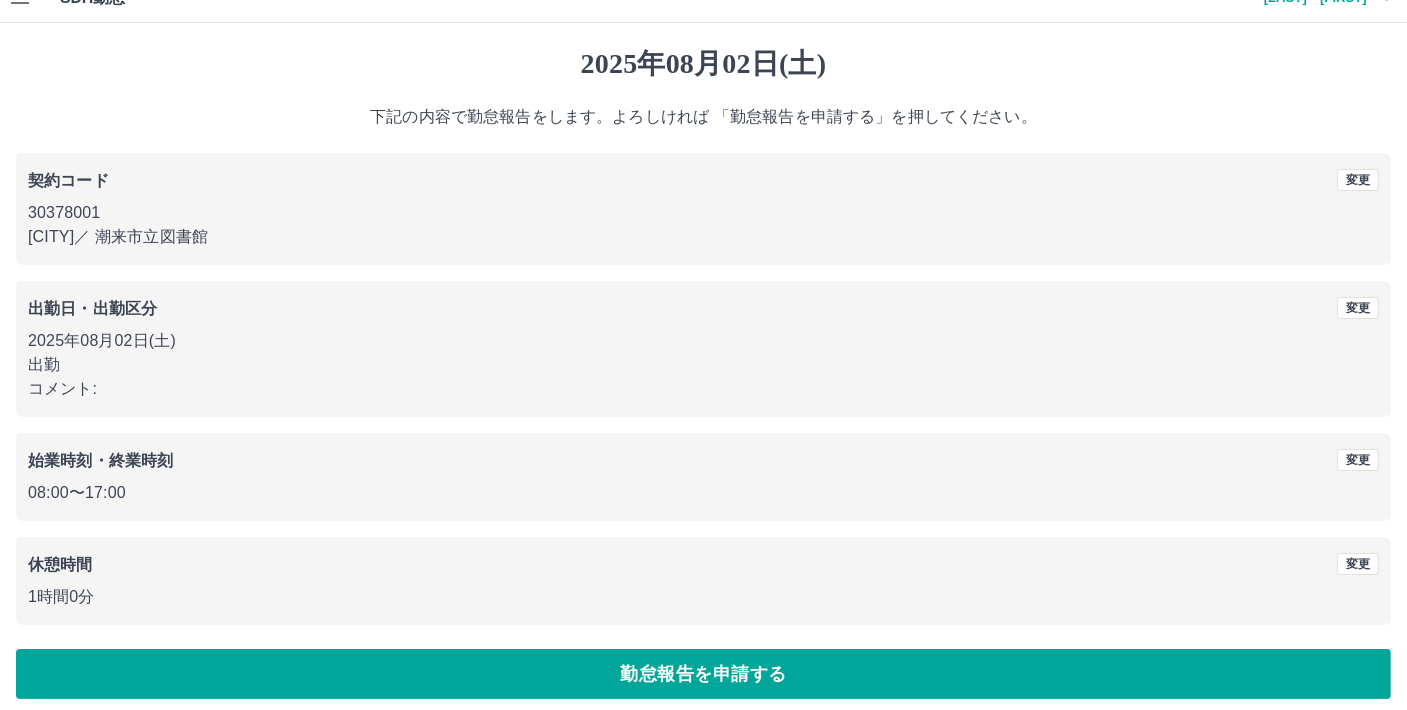 scroll, scrollTop: 38, scrollLeft: 0, axis: vertical 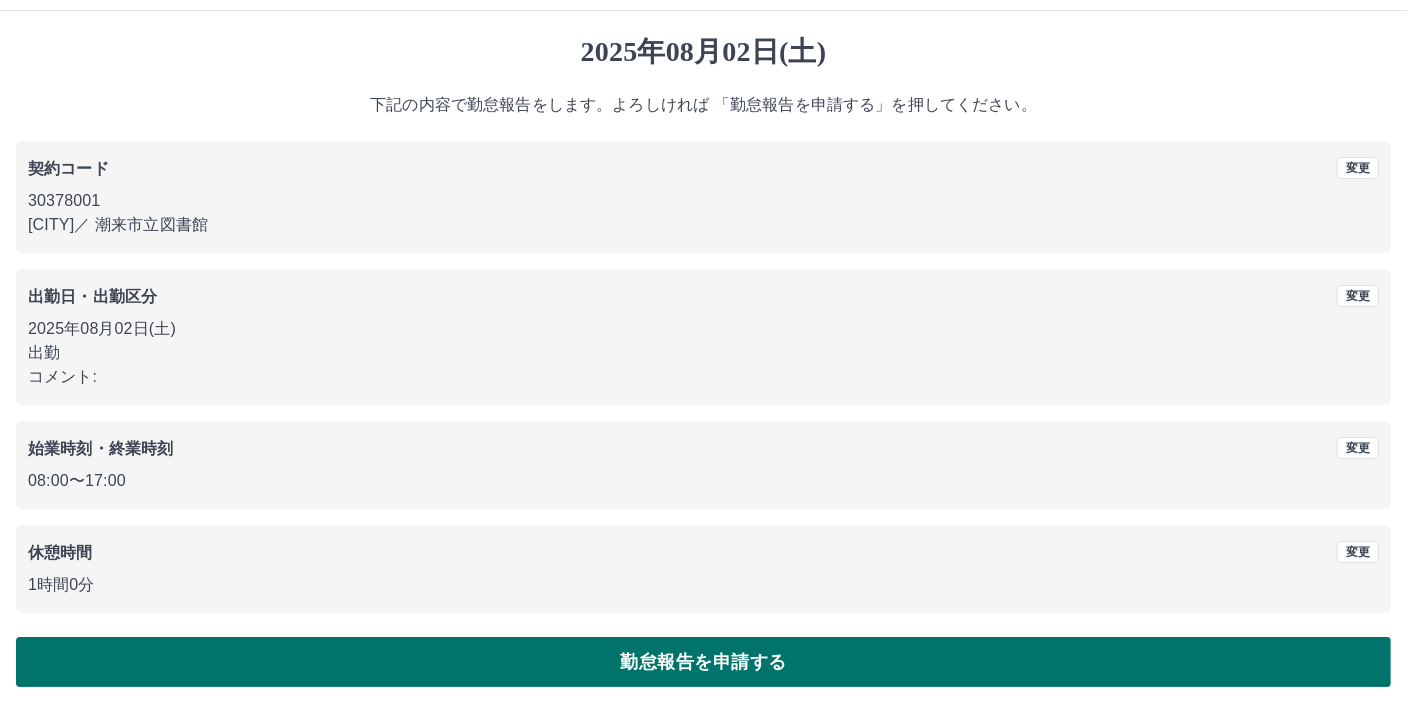 click on "勤怠報告を申請する" at bounding box center [703, 662] 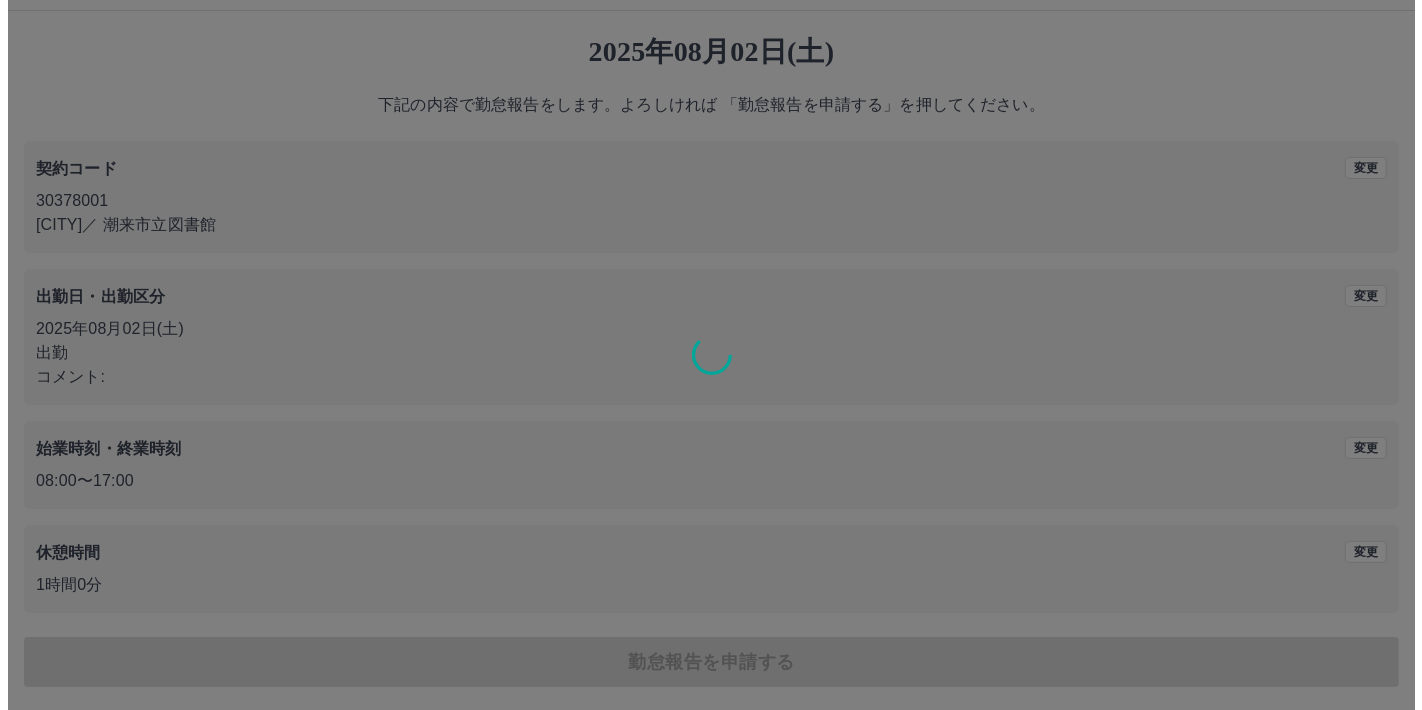scroll, scrollTop: 0, scrollLeft: 0, axis: both 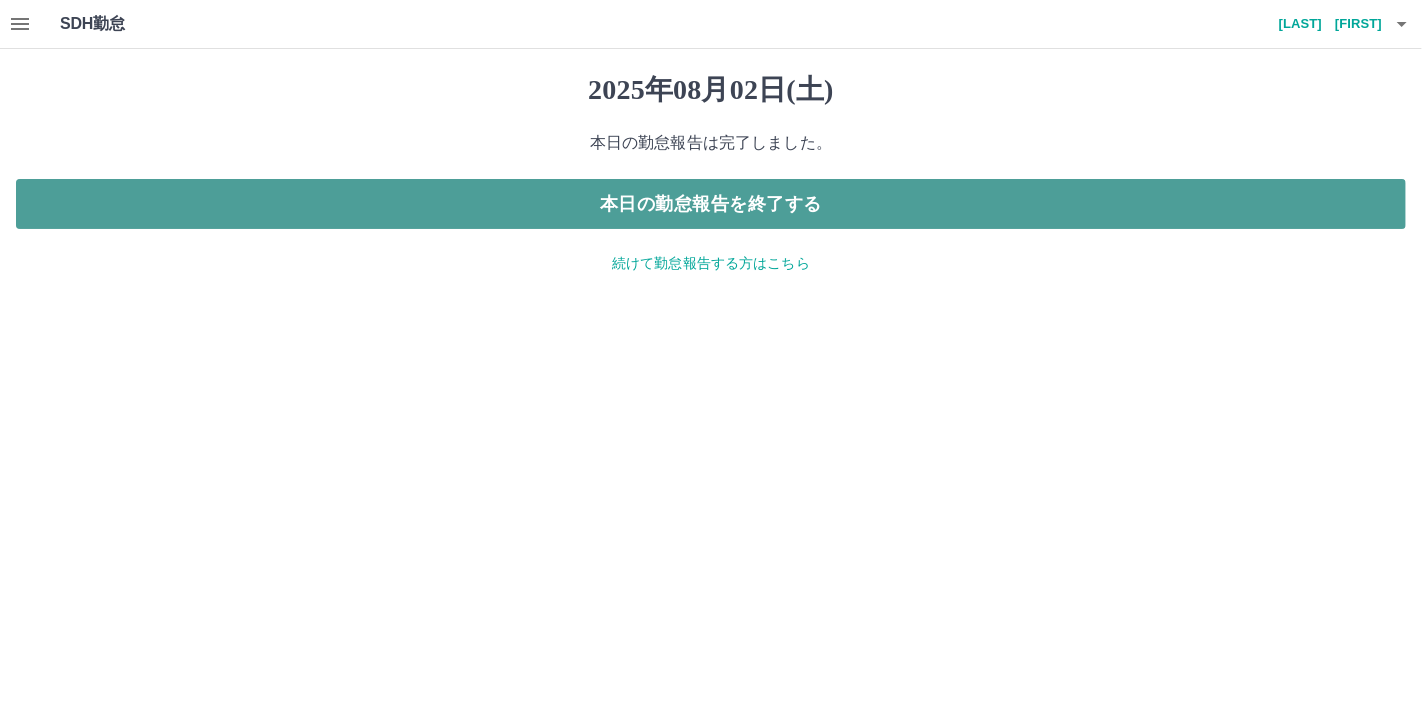 click on "本日の勤怠報告を終了する" at bounding box center (711, 204) 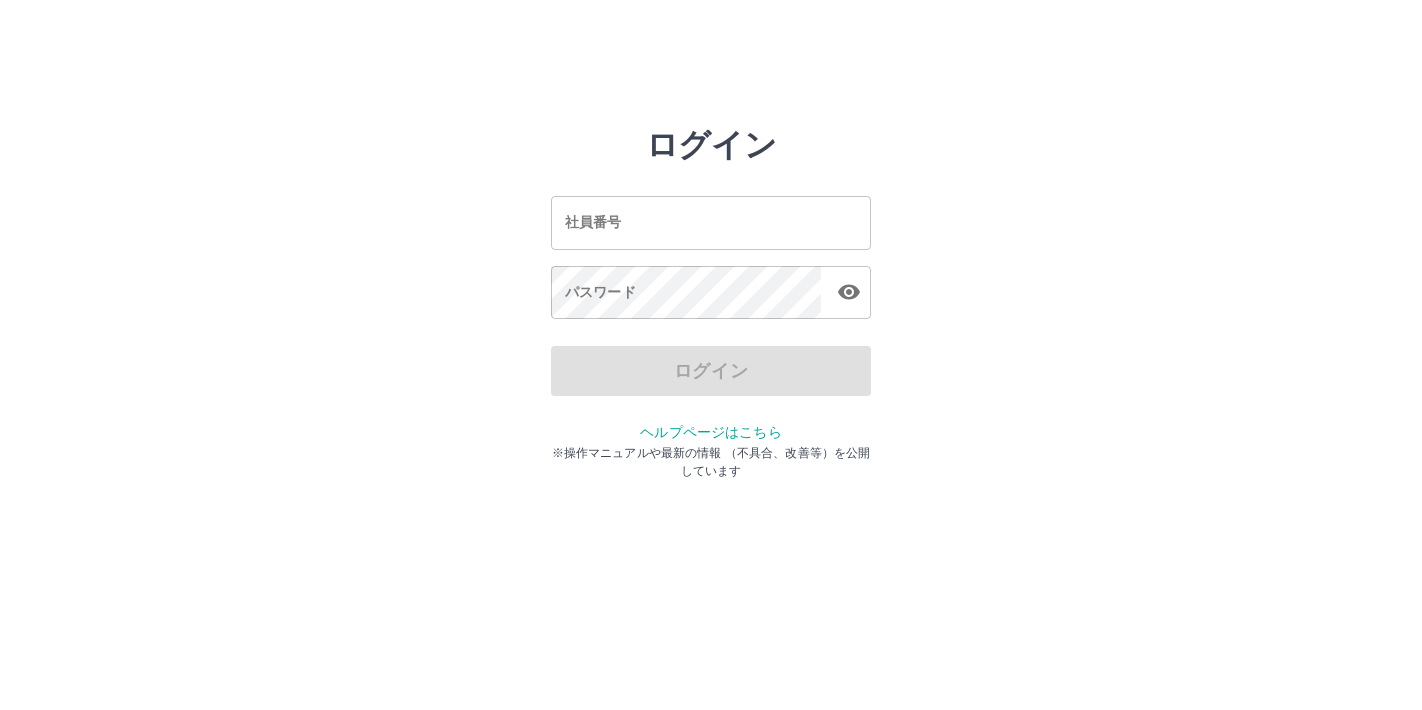 scroll, scrollTop: 0, scrollLeft: 0, axis: both 